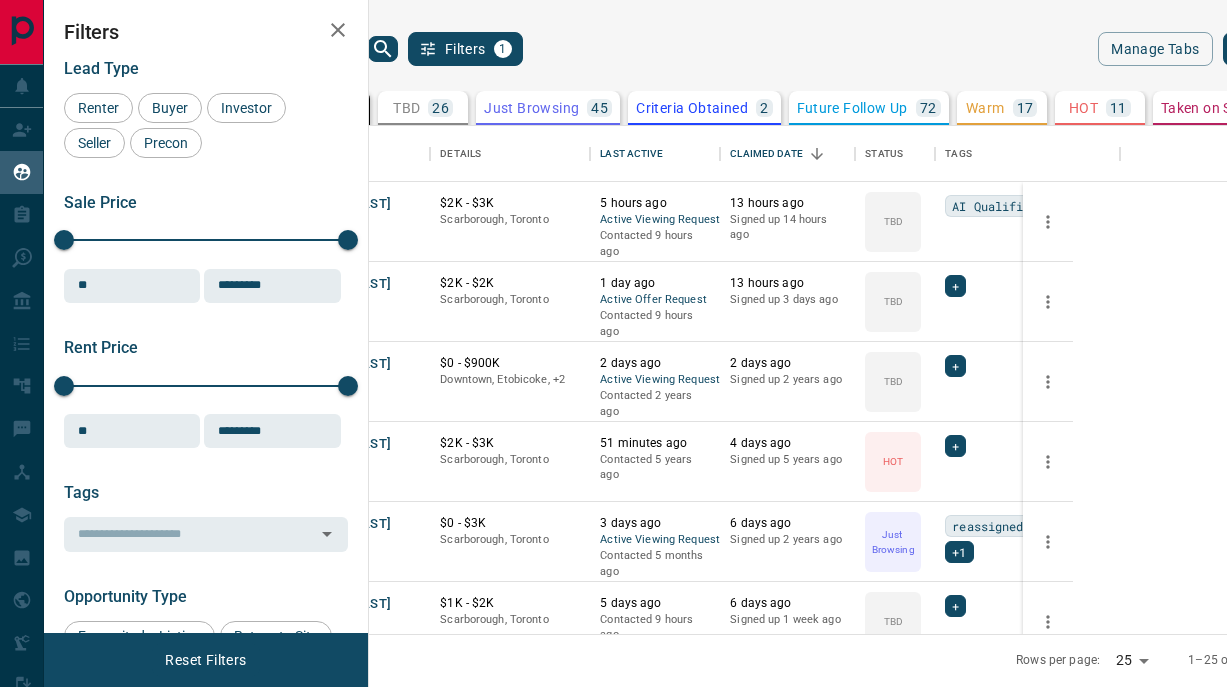 scroll, scrollTop: 0, scrollLeft: 0, axis: both 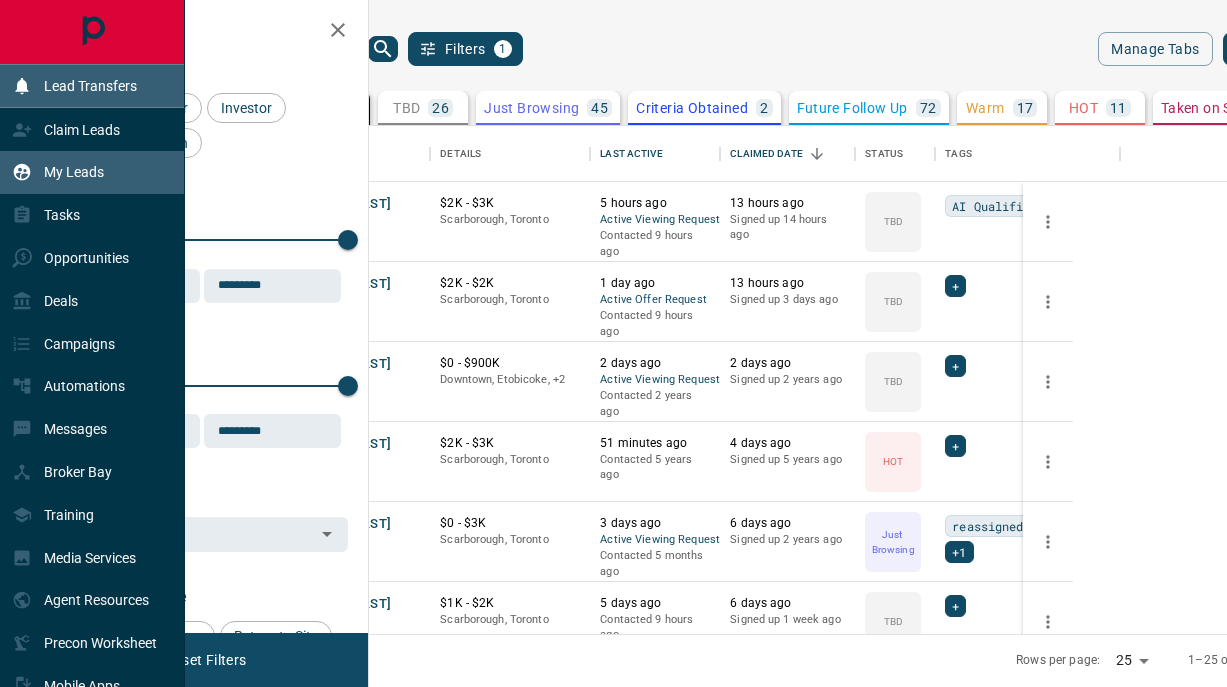 click on "Lead Transfers" at bounding box center (90, 86) 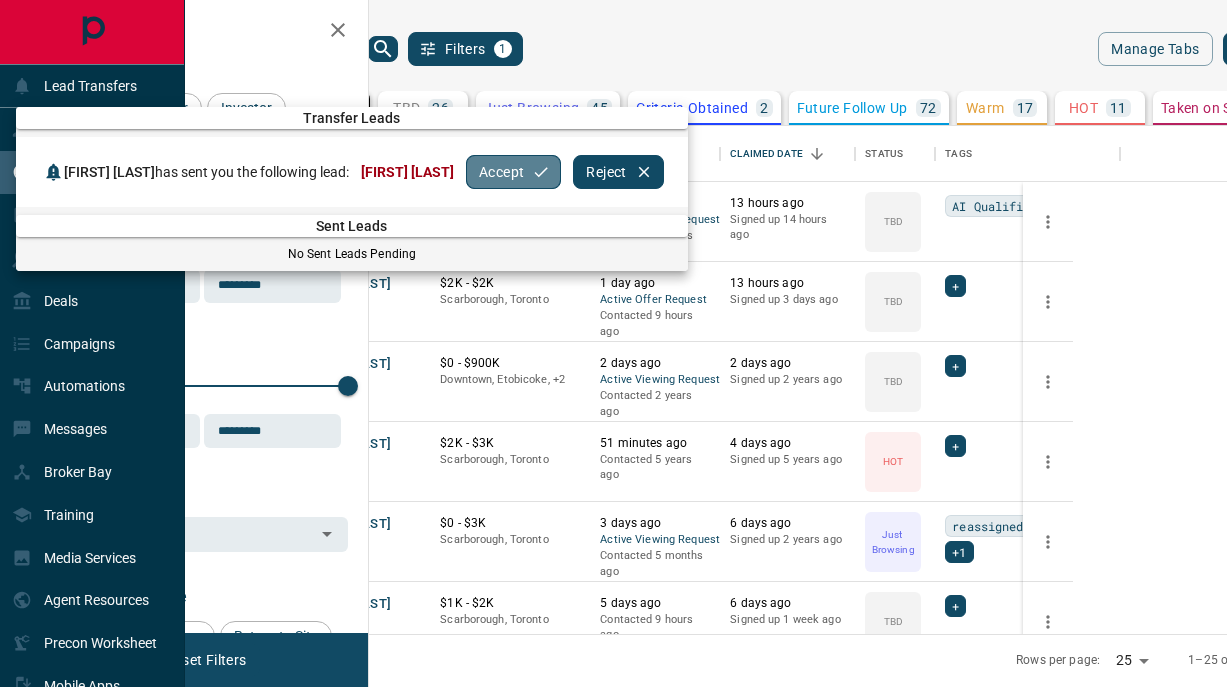 click on "Accept" at bounding box center (513, 172) 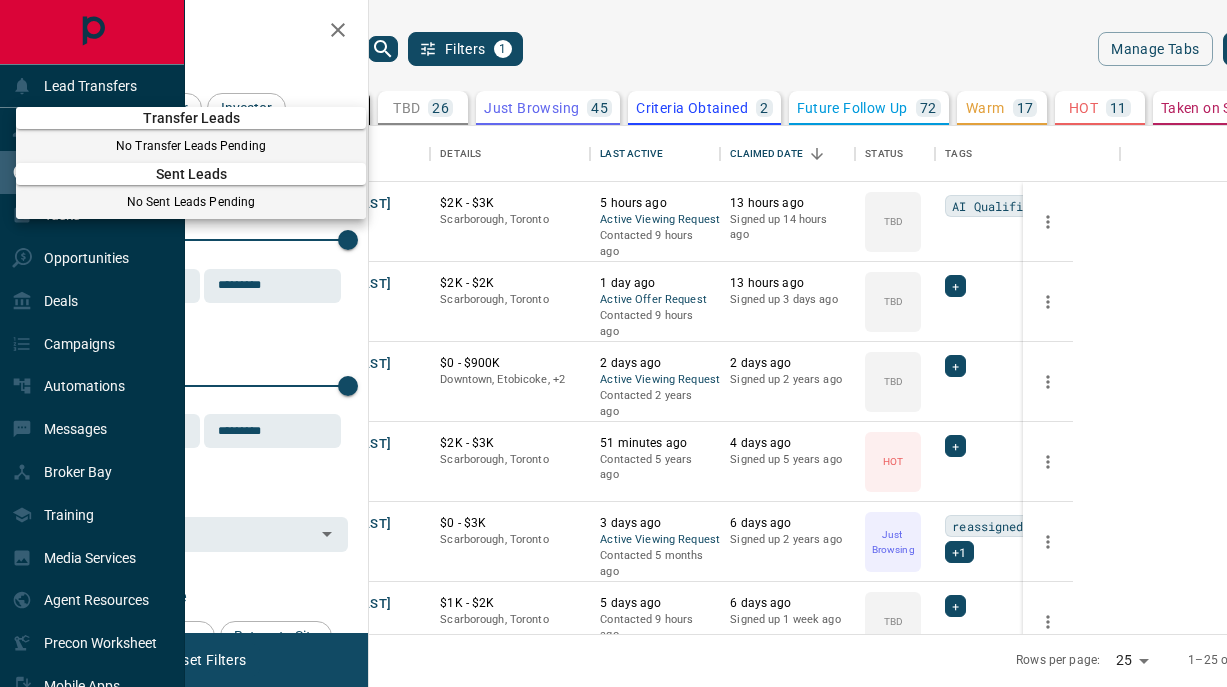 click at bounding box center (613, 343) 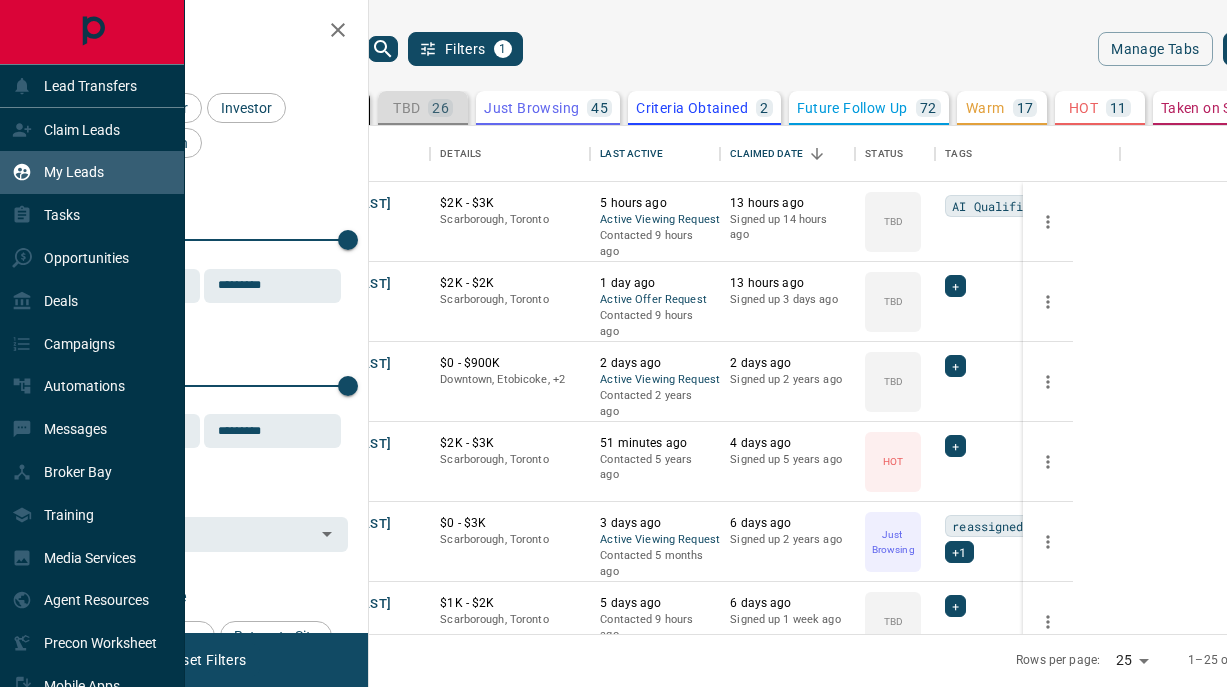 click on "26" at bounding box center [440, 108] 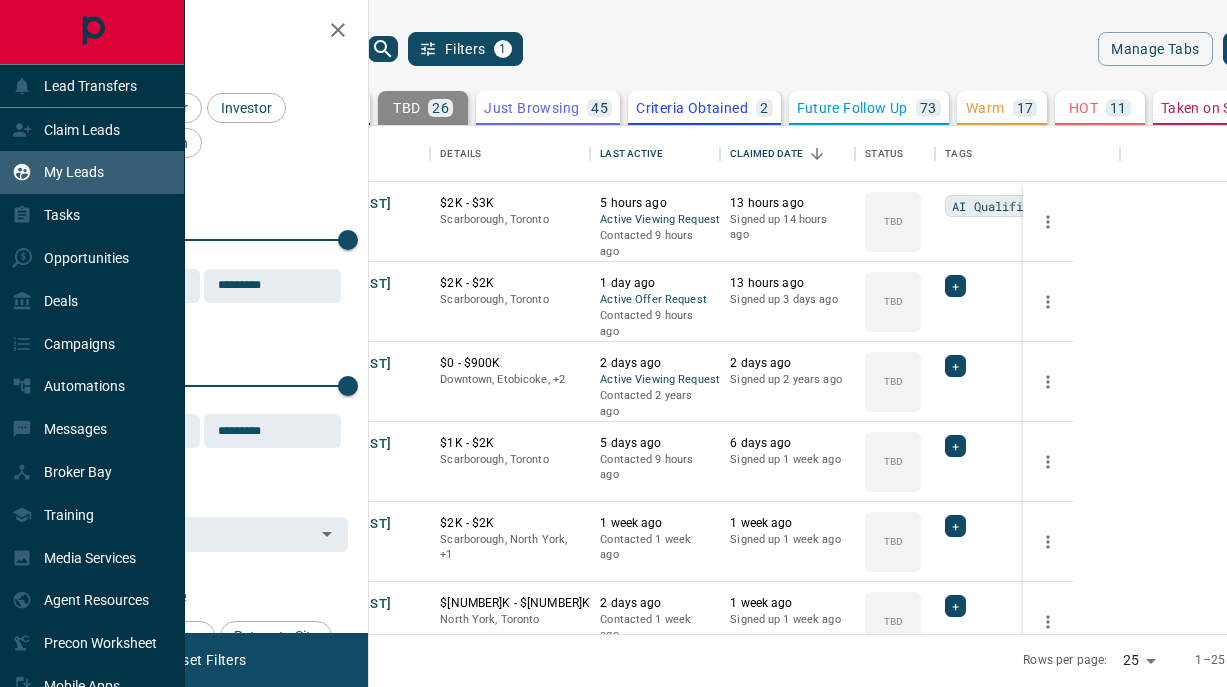 click 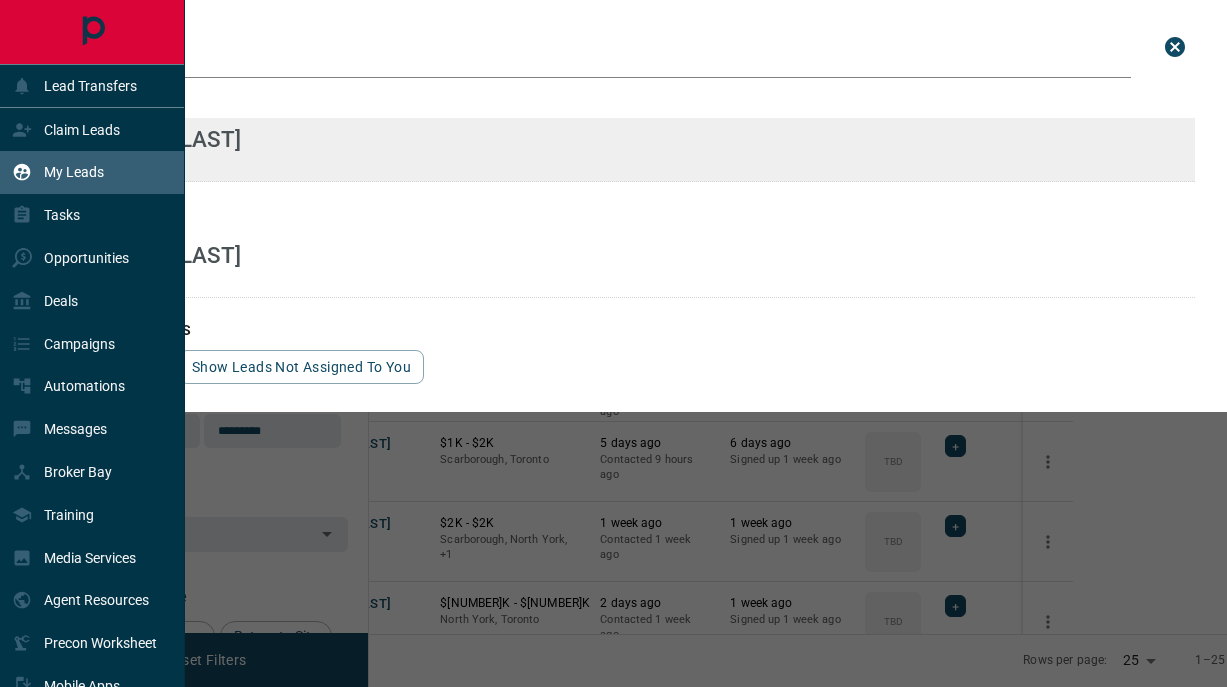 type on "*****" 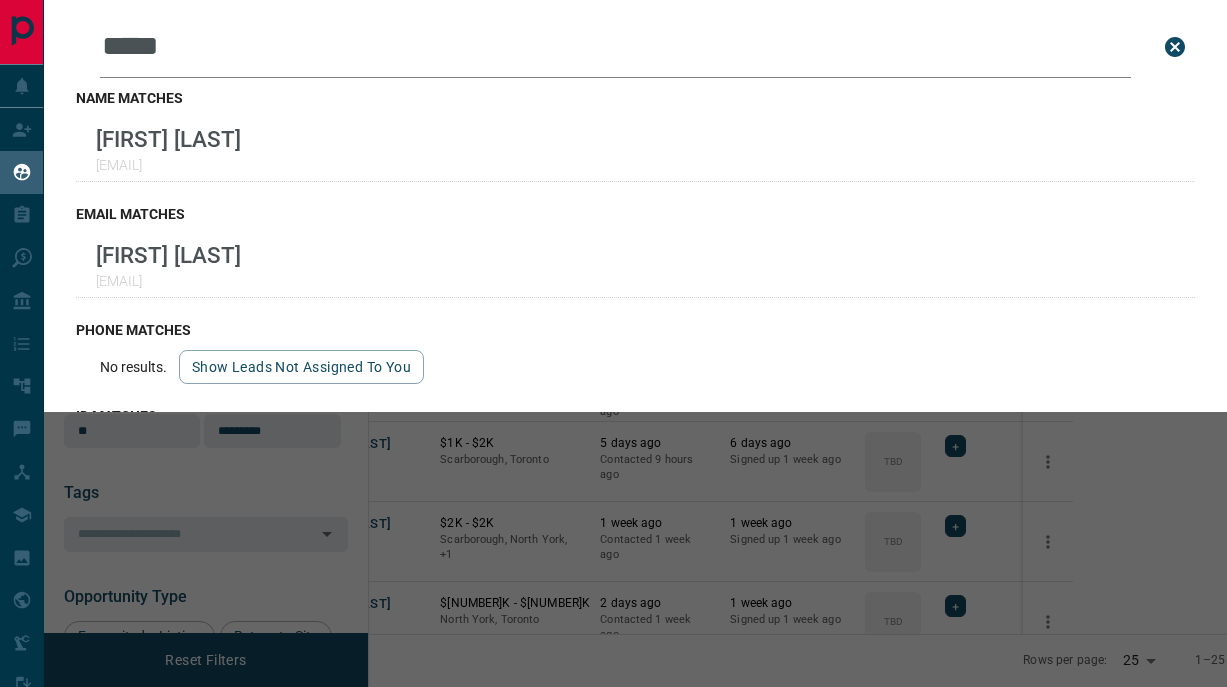 click 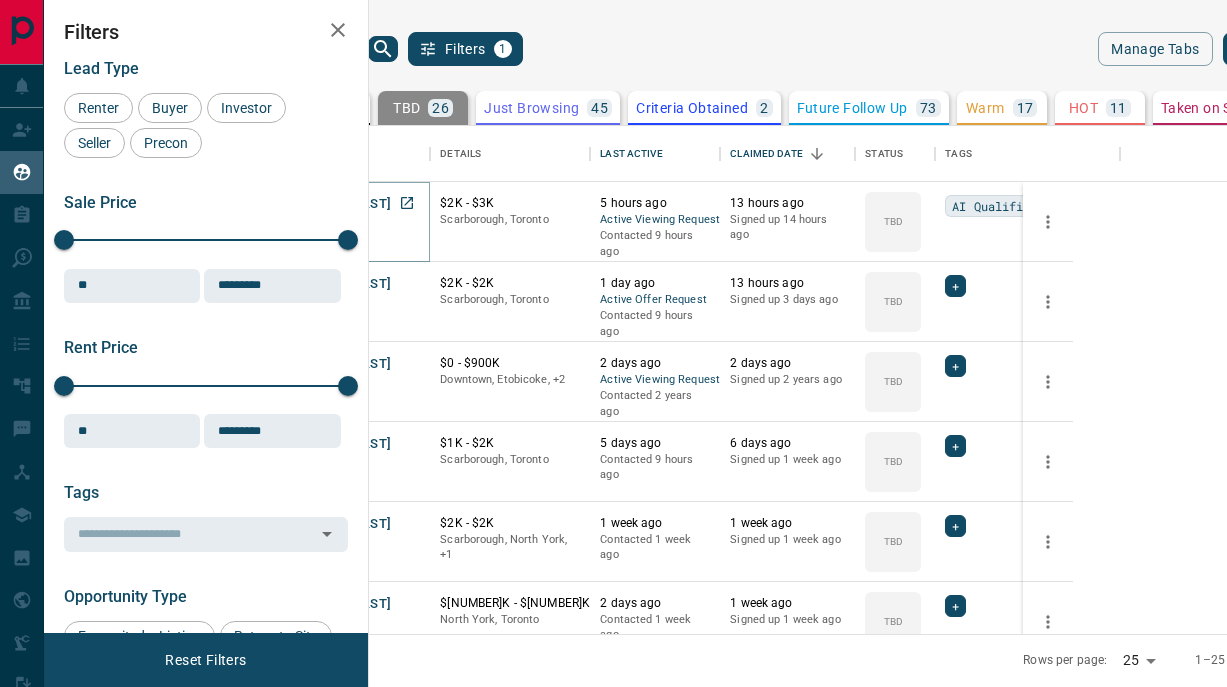 click on "[FIRST] [LAST]" at bounding box center [345, 204] 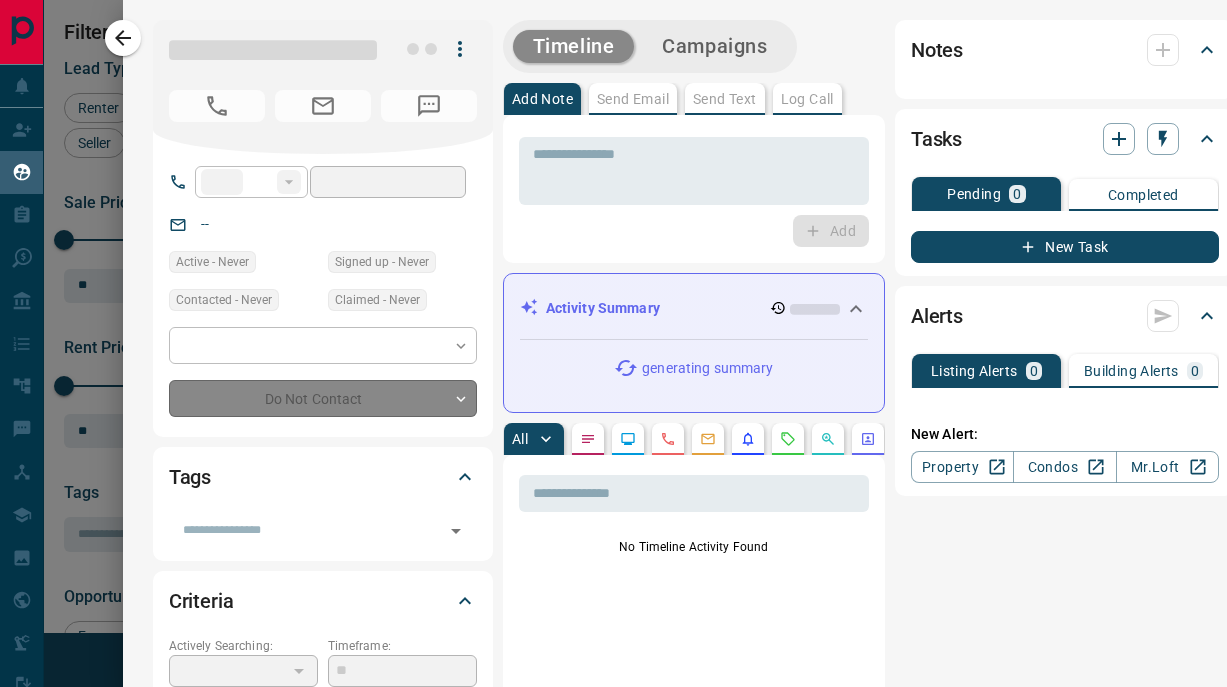 type on "**" 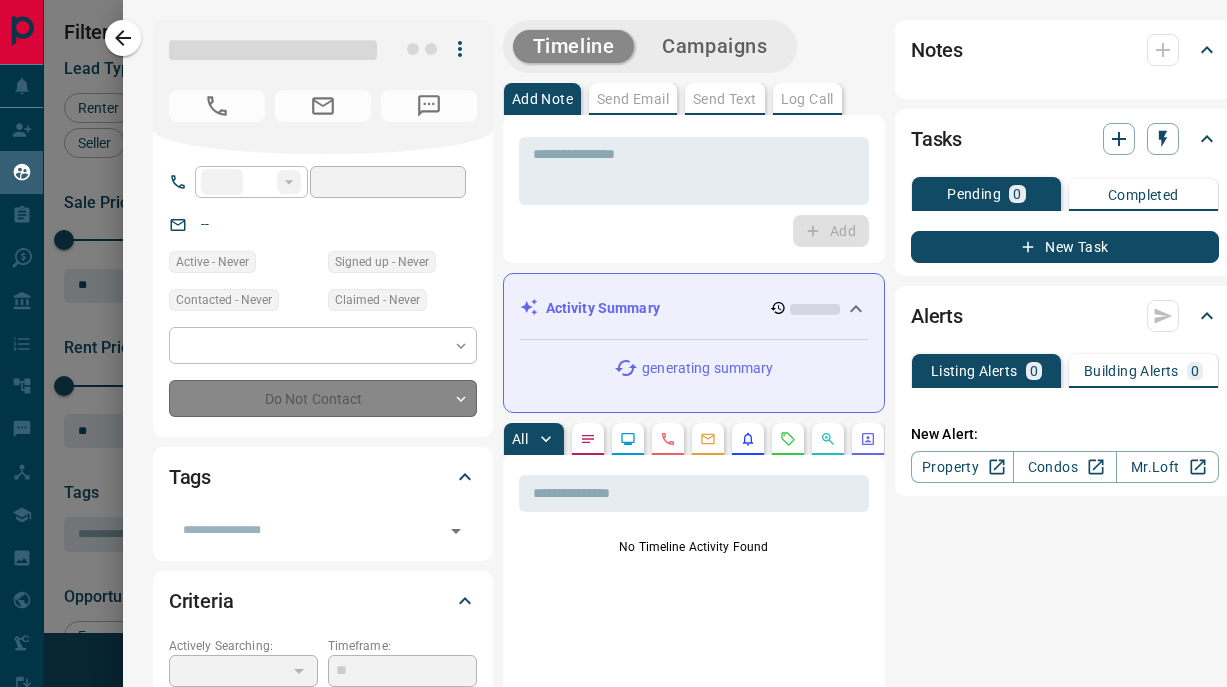 type on "**********" 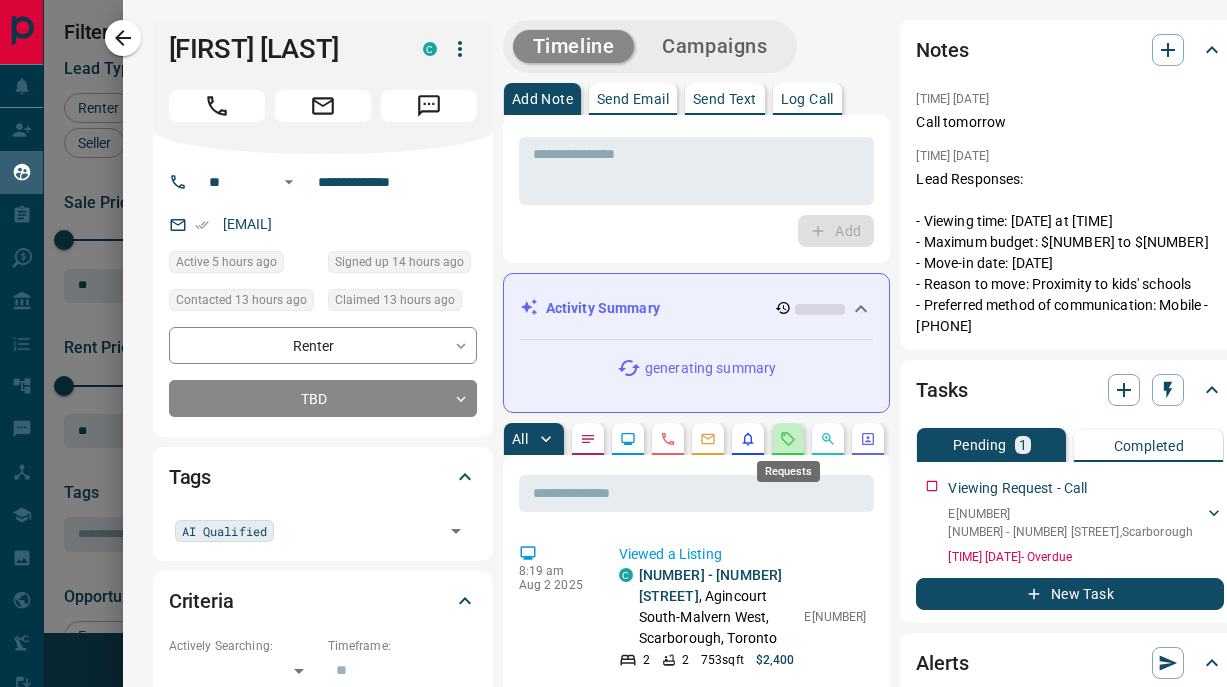 click 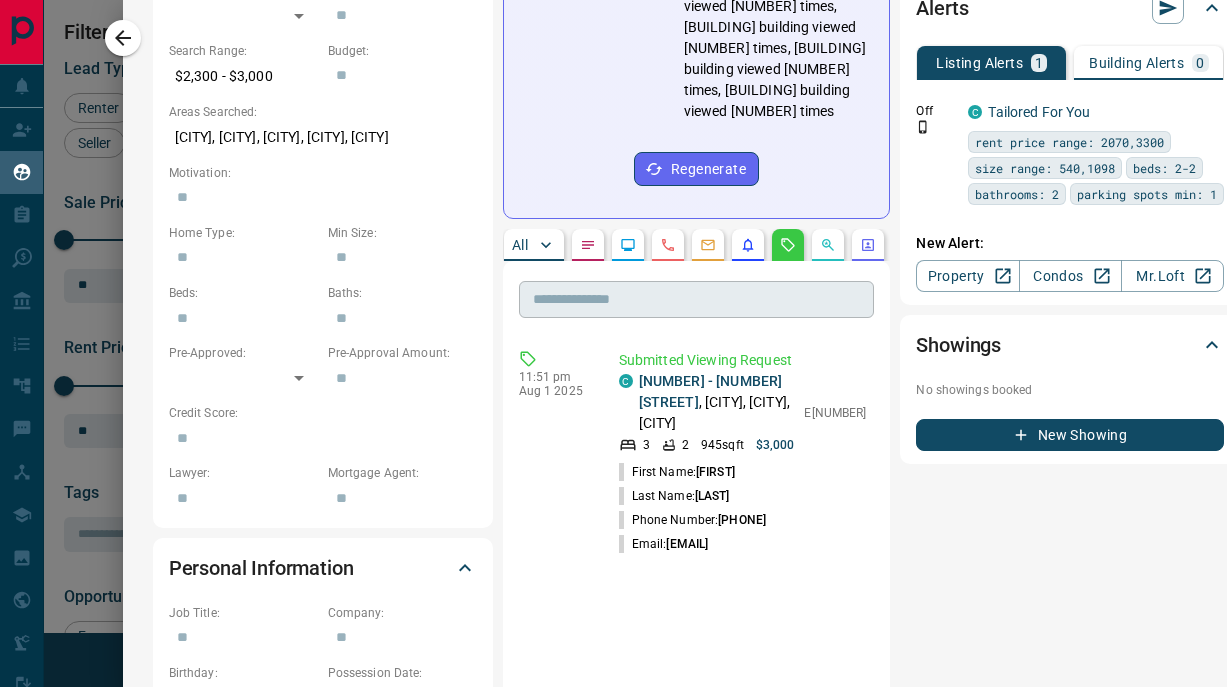scroll, scrollTop: 801, scrollLeft: 0, axis: vertical 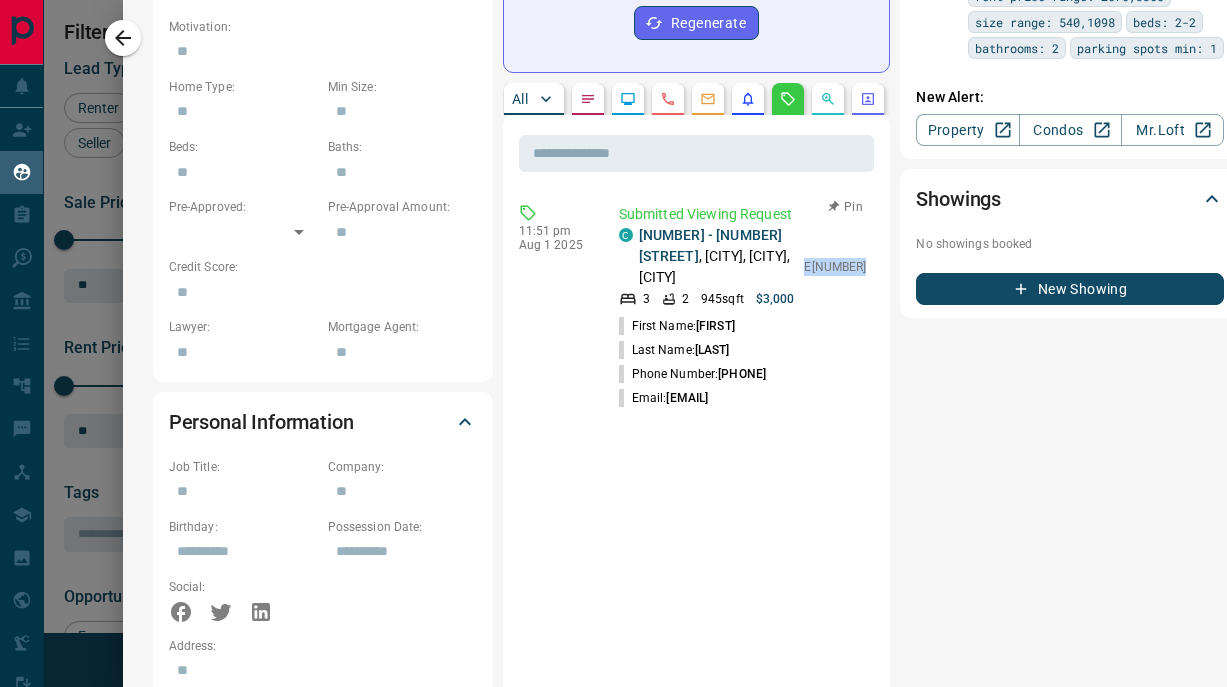 drag, startPoint x: 800, startPoint y: 259, endPoint x: 865, endPoint y: 261, distance: 65.03076 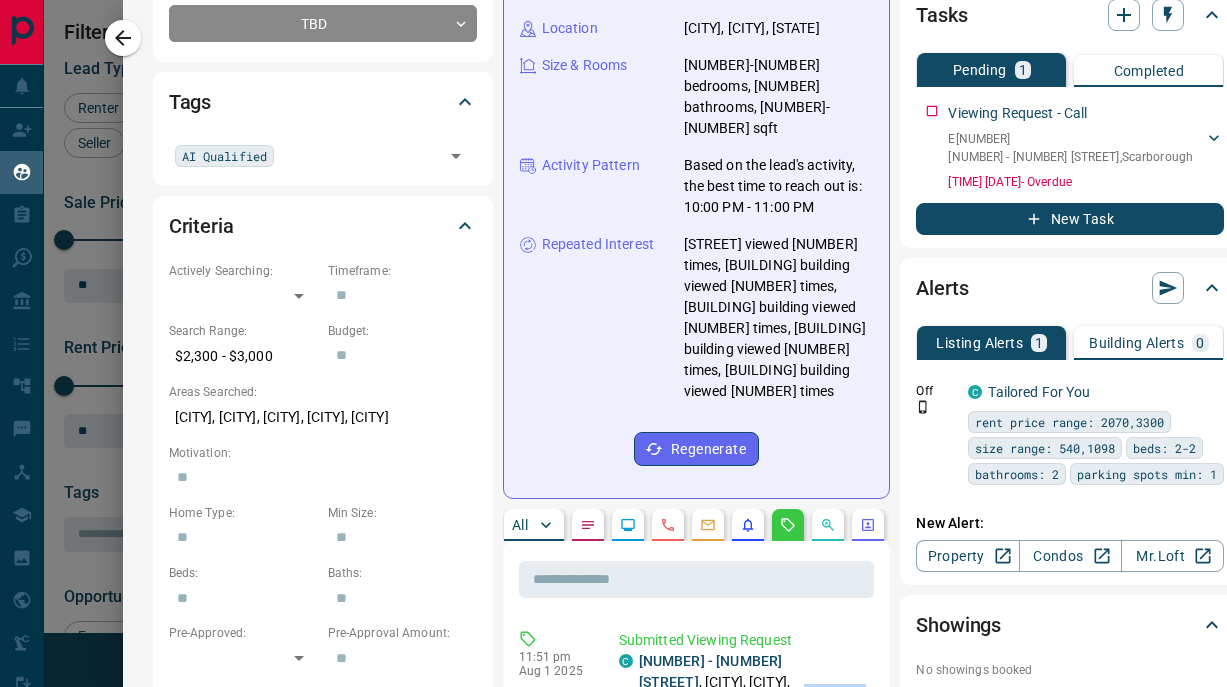 scroll, scrollTop: 0, scrollLeft: 0, axis: both 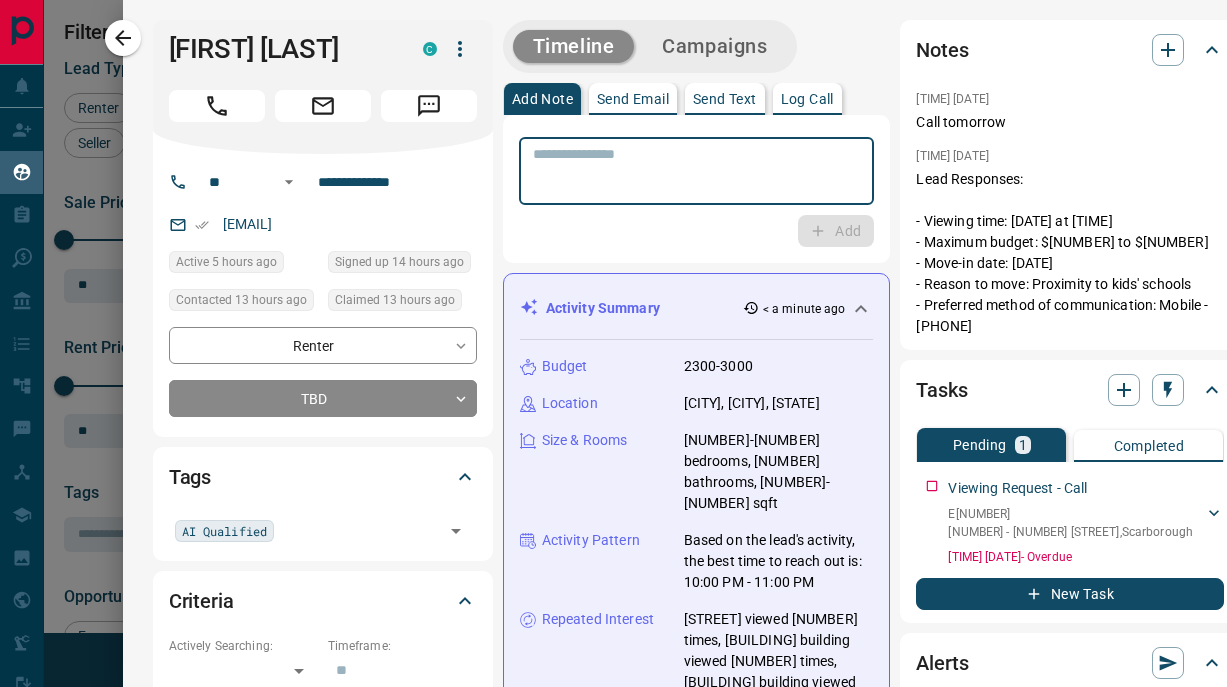 click at bounding box center [697, 171] 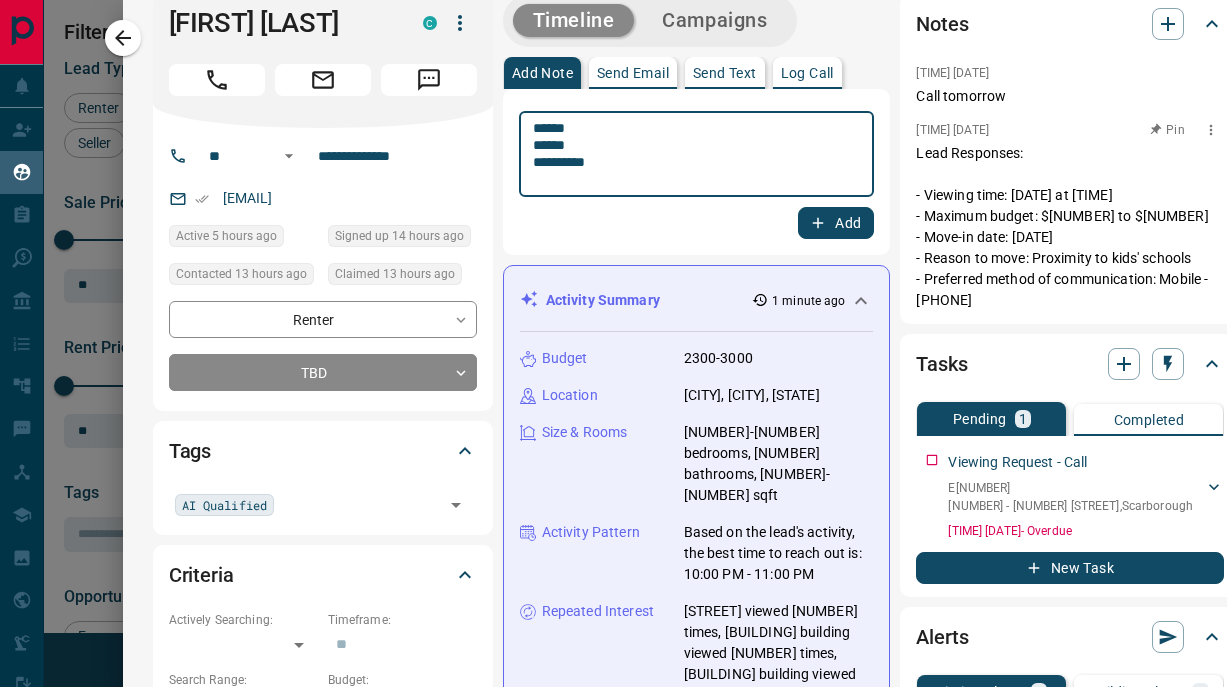 scroll, scrollTop: 30, scrollLeft: 0, axis: vertical 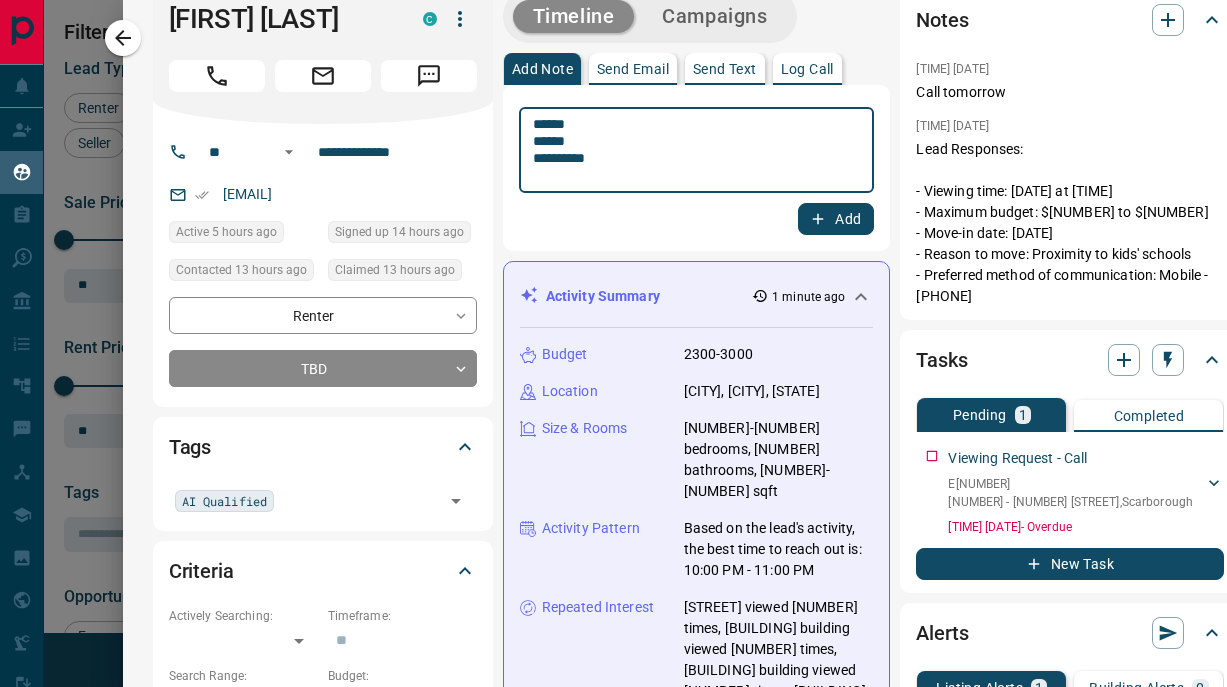 click on "******
******
********" at bounding box center [694, 150] 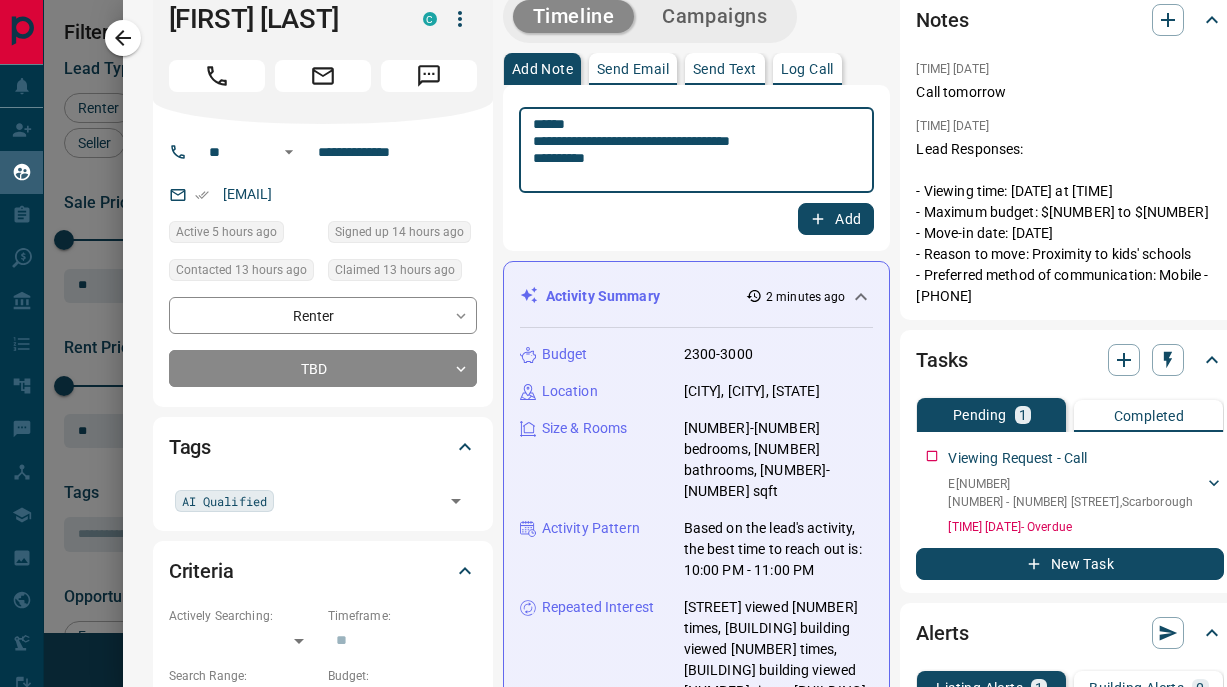 click on "**********" at bounding box center [694, 150] 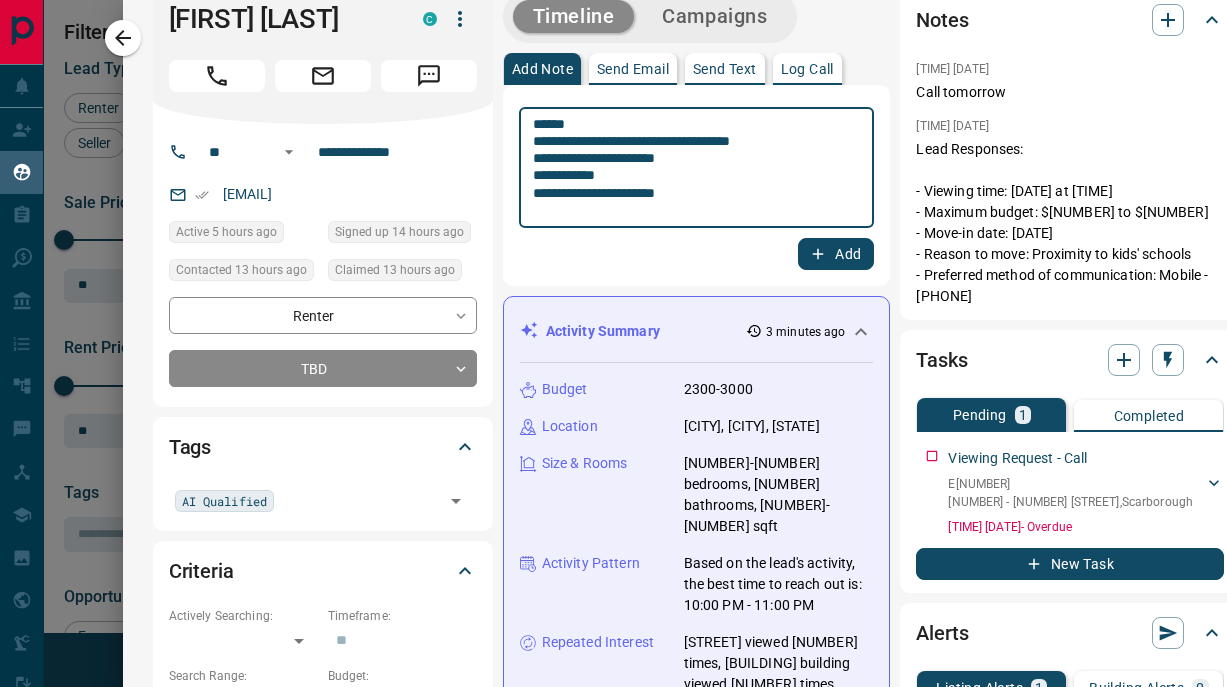click on "**********" at bounding box center (694, 168) 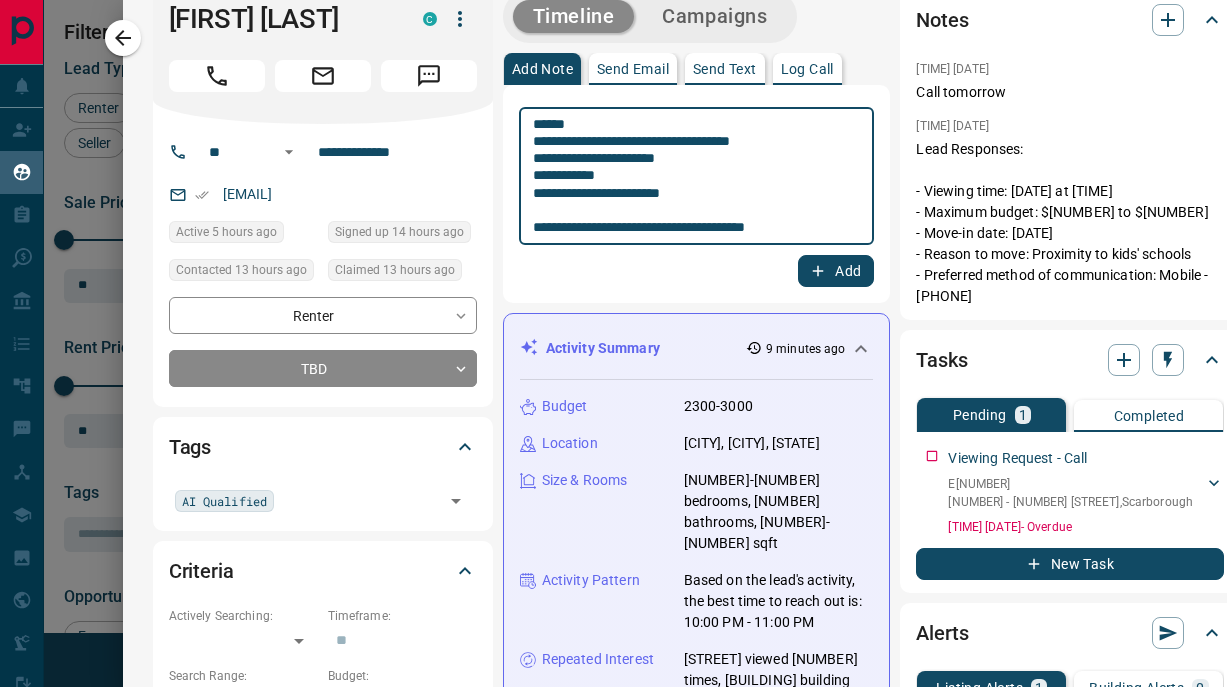 click on "**********" at bounding box center [694, 176] 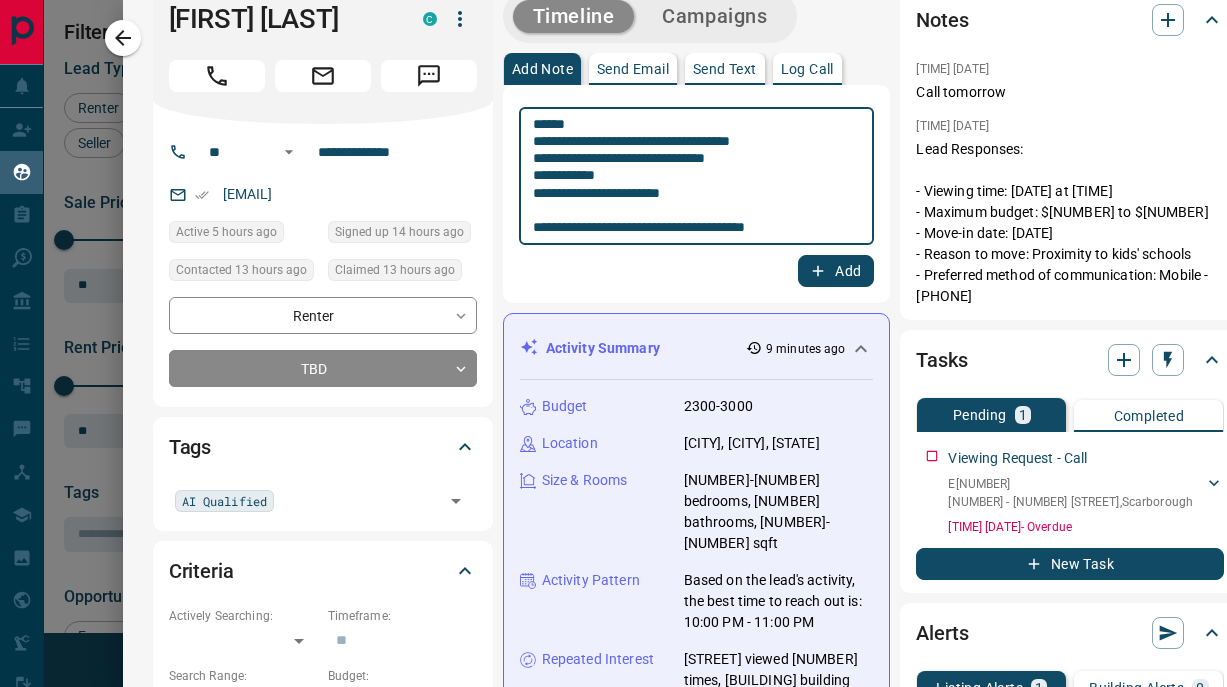 click on "**********" at bounding box center (694, 176) 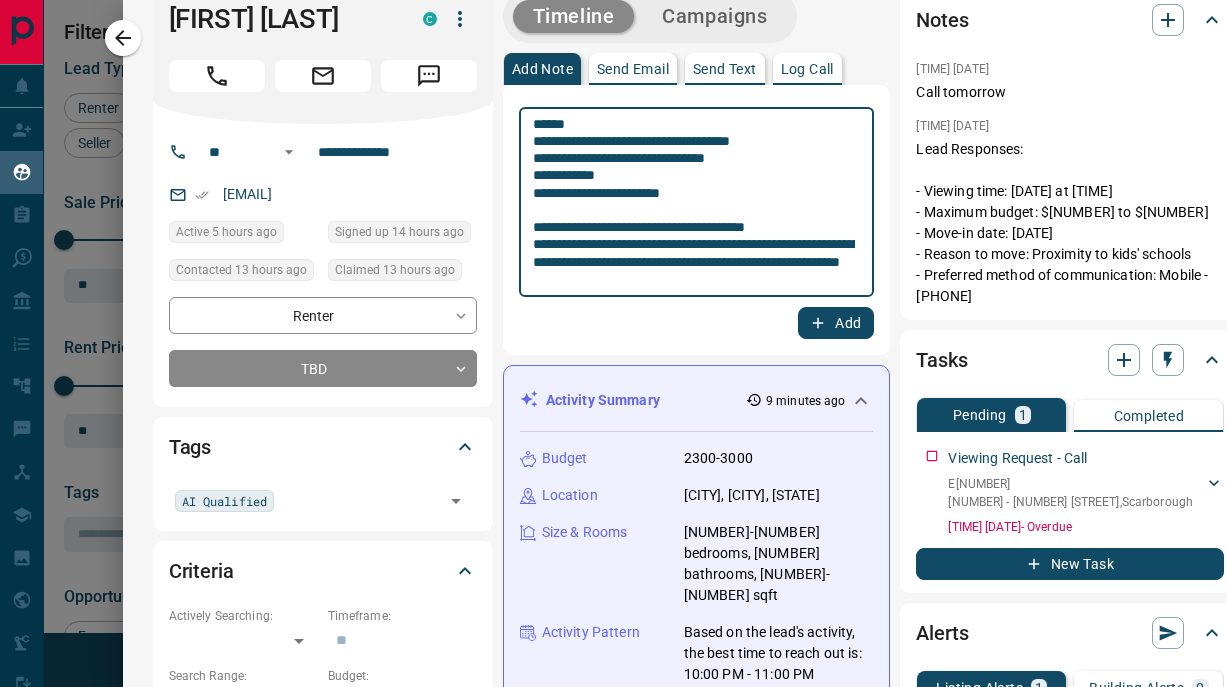 click on "**********" at bounding box center [694, 202] 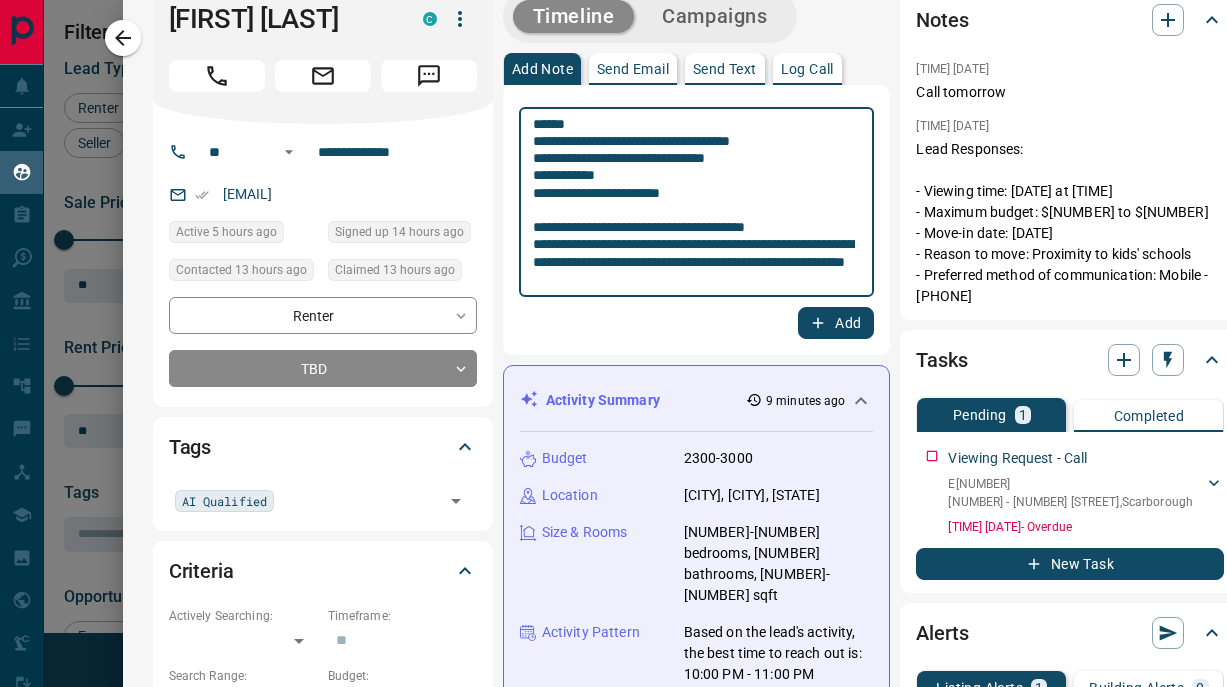 click on "**********" at bounding box center (694, 202) 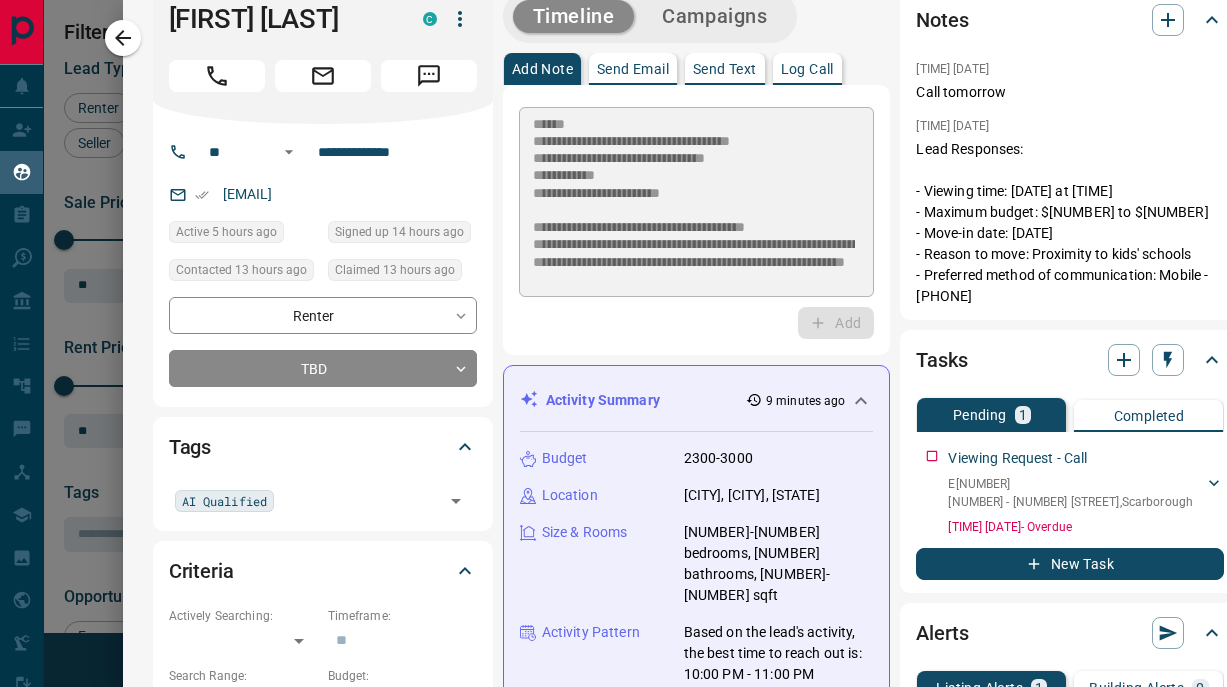 type 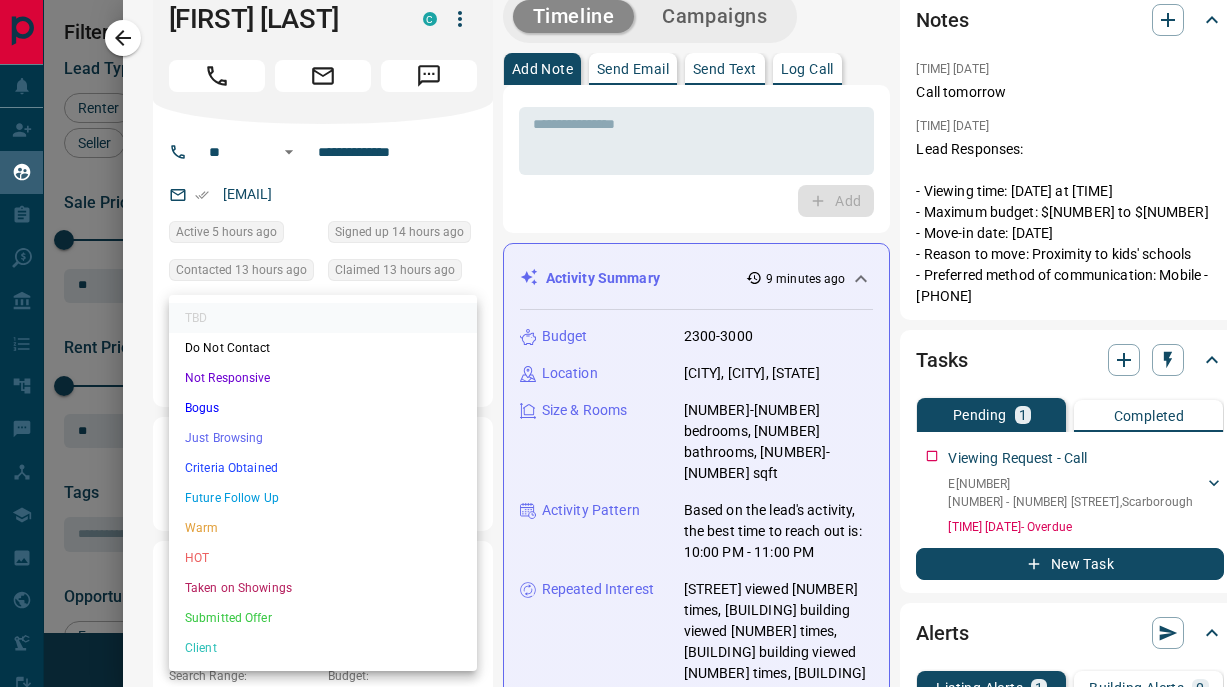 click on "Lead Transfers Claim Leads My Leads Tasks Opportunities Deals Campaigns Automations Messages Broker Bay Training Media Services Agent Resources Precon Worksheet Mobile Apps Disclosure Logout My Leads Filters 1 Manage Tabs New Lead All 220 TBD 26 Do Not Contact - Not Responsive 31 Bogus - Just Browsing 45 Criteria Obtained 2 Future Follow Up 72 Warm 18 HOT 11 Taken on Showings 4 Submitted Offer 1 Client 10 Name Details Last Active Claimed Date Status Tags [FIRST] [LAST] Renter C $[NUMBER] - $[NUMBER] [CITY], [CITY] [NUMBER] hours ago Active Viewing Request Contacted [NUMBER] hours ago [NUMBER] hours ago Signed up [NUMBER] hours ago TBD AI Qualified + [FIRST] [LAST] Renter C $[NUMBER] - $[NUMBER] [CITY], [CITY] [NUMBER] day ago Active Offer Request Contacted [NUMBER] hours ago TBD + [FIRST] [LAST] Renter C P $[NUMBER] - $[NUMBER] [CITY], [CITY], +2 [NUMBER] days ago Active Viewing Request Contacted [NUMBER] years ago [NUMBER] days ago Signed up [NUMBER] years ago TBD + [FIRST] [LAST] Renter C $[NUMBER] - $[NUMBER] [CITY], [CITY] [NUMBER] days ago Contacted [NUMBER] hours ago TBD +" at bounding box center [613, 343] 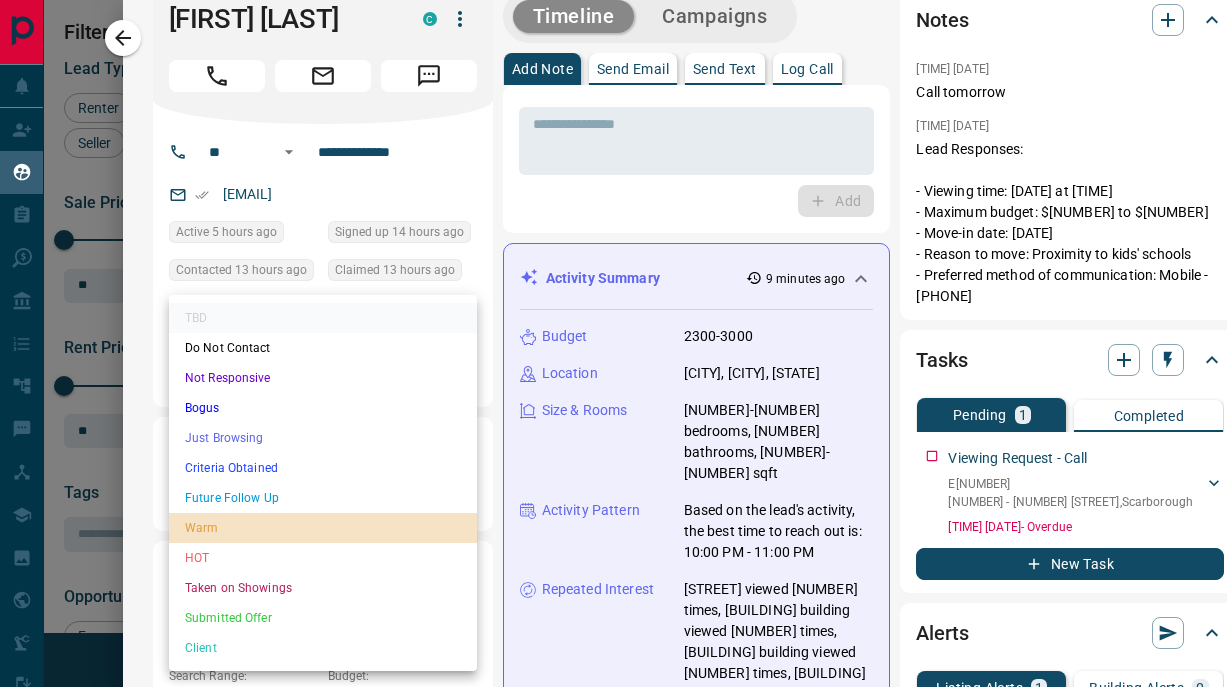 click on "Warm" at bounding box center (323, 528) 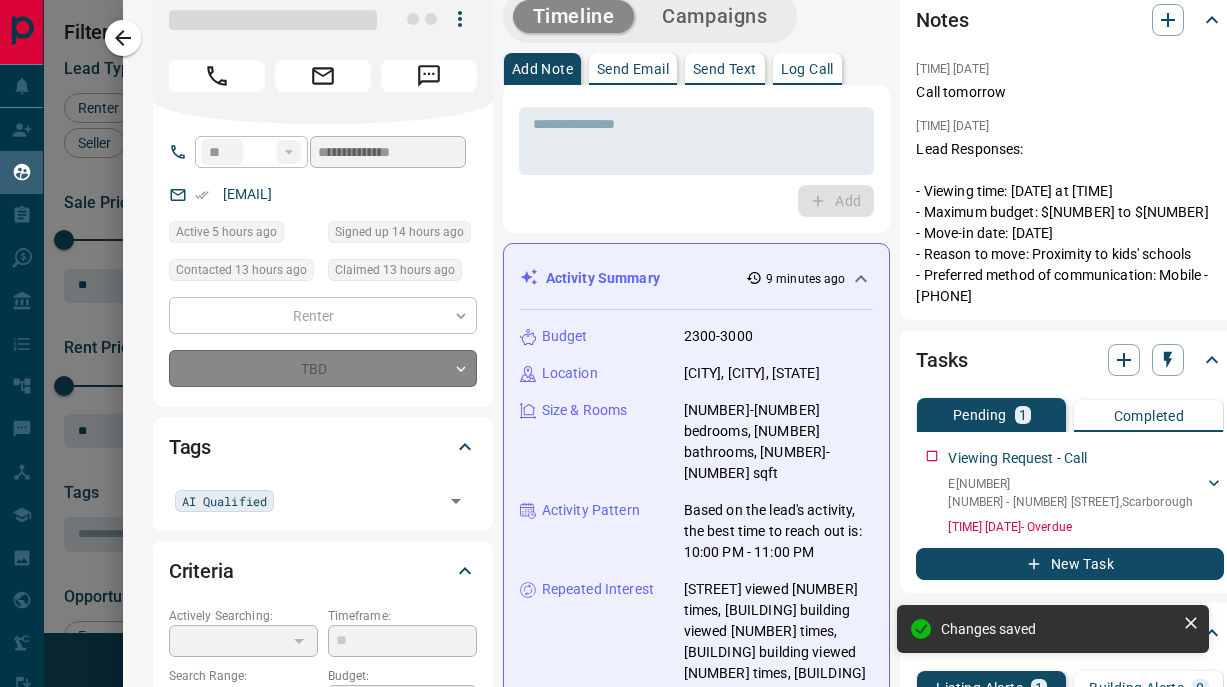 type on "*" 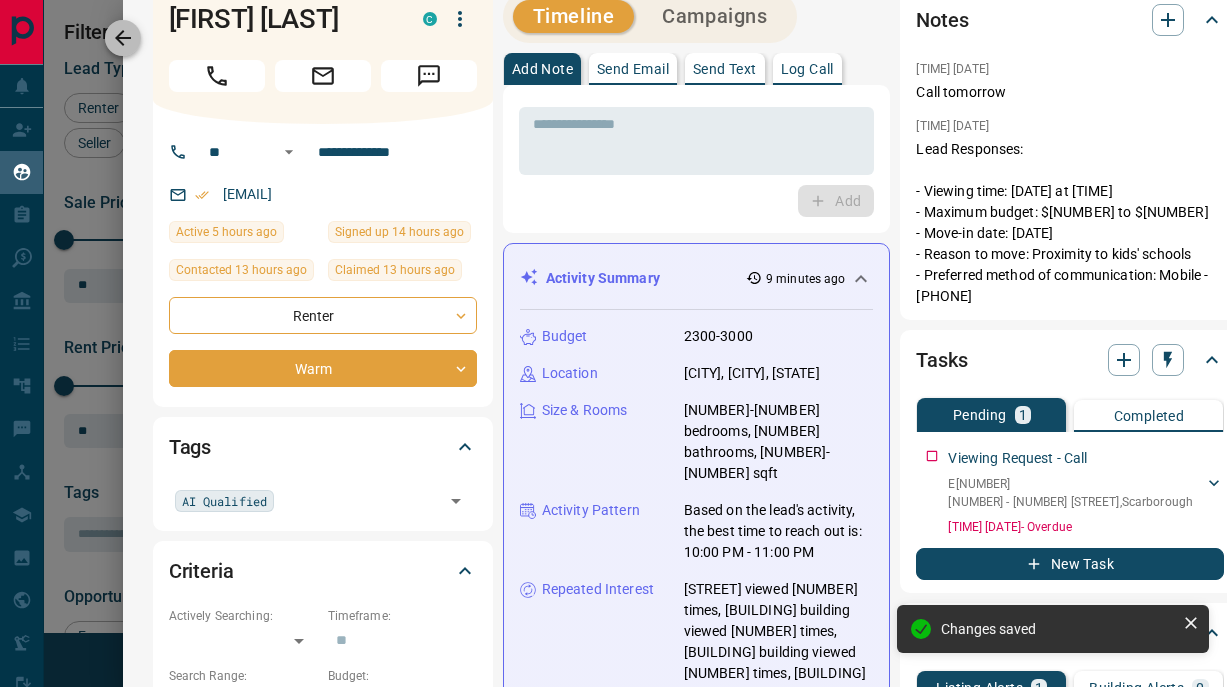click 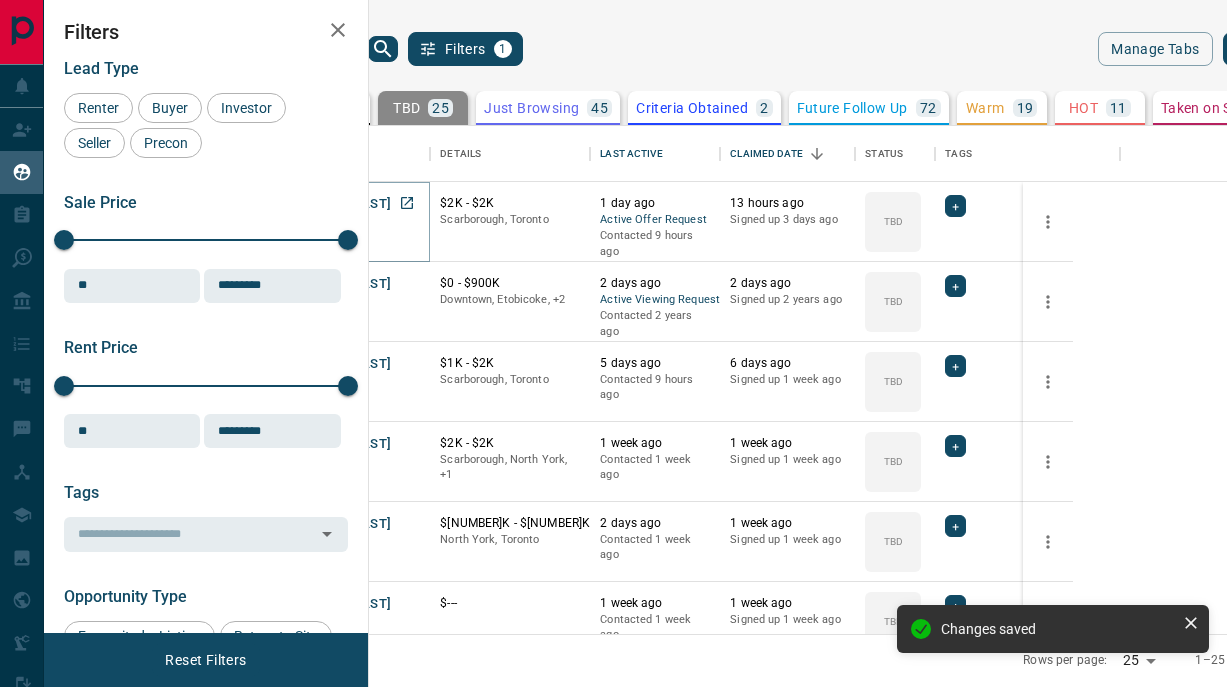 click on "[FIRST] [LAST]" at bounding box center (345, 204) 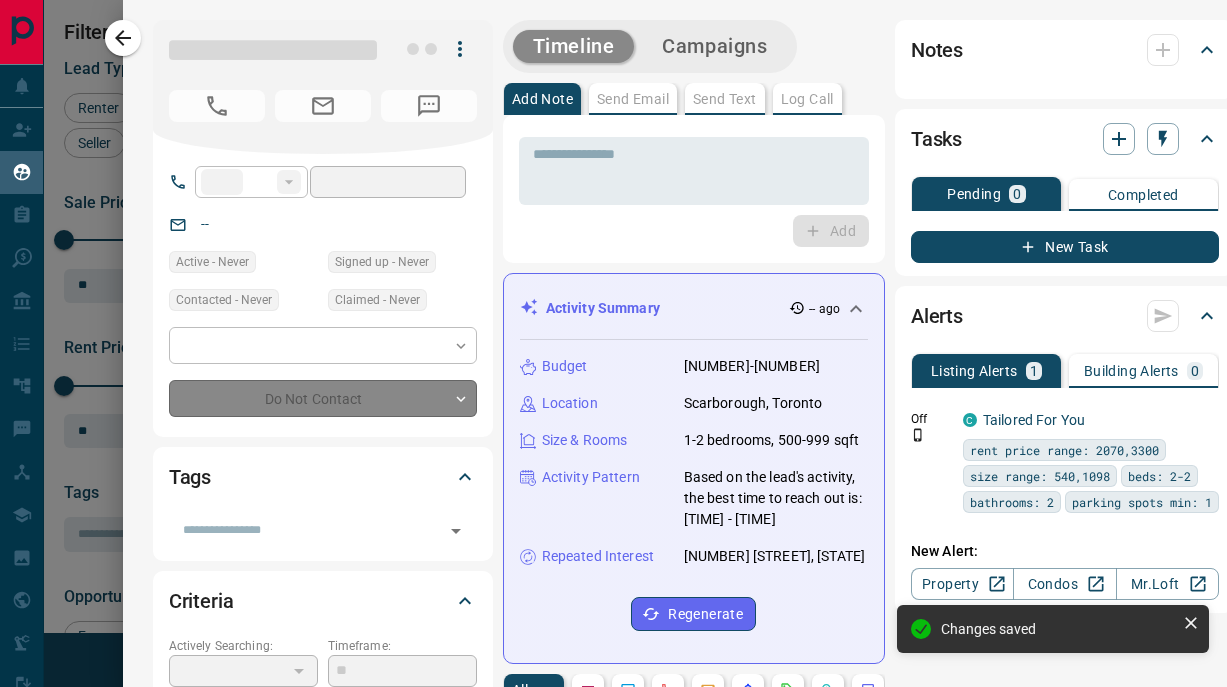 type on "**" 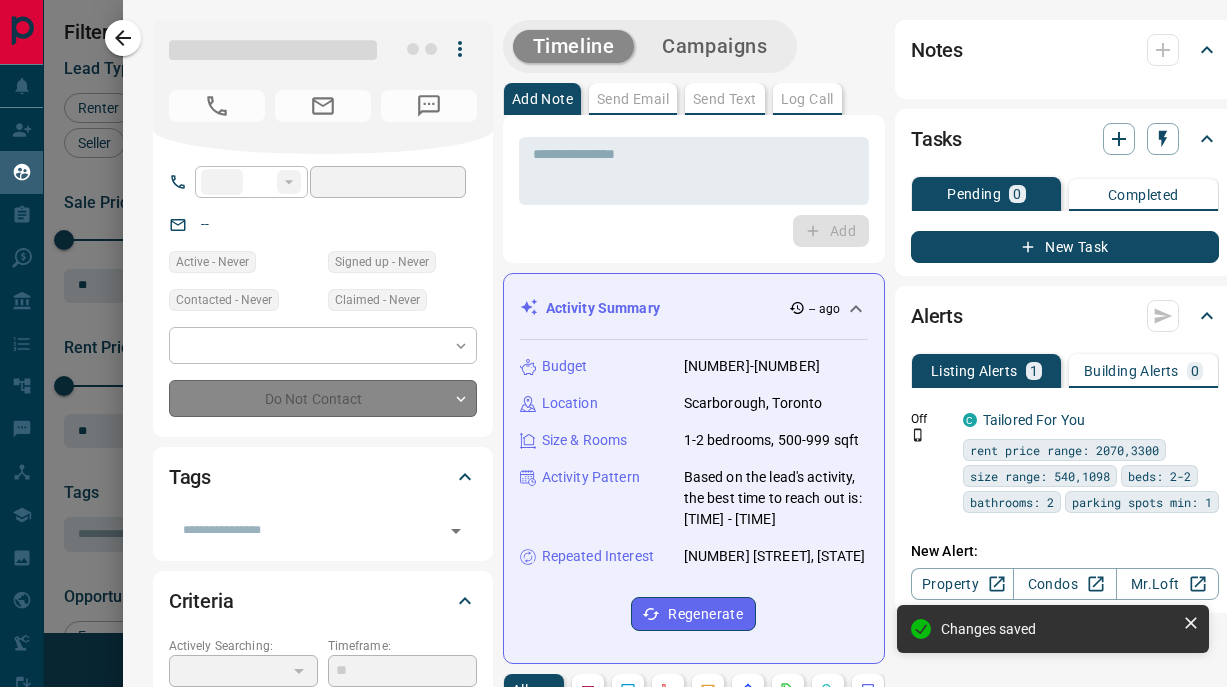 type on "**********" 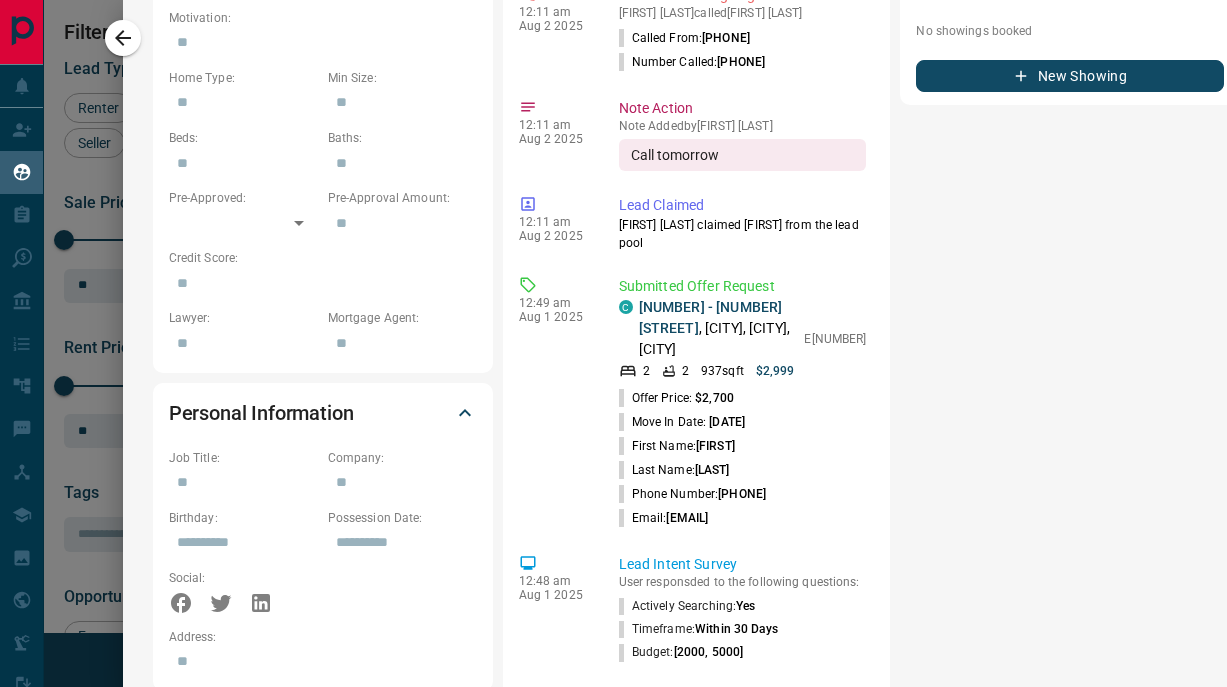 scroll, scrollTop: 827, scrollLeft: 0, axis: vertical 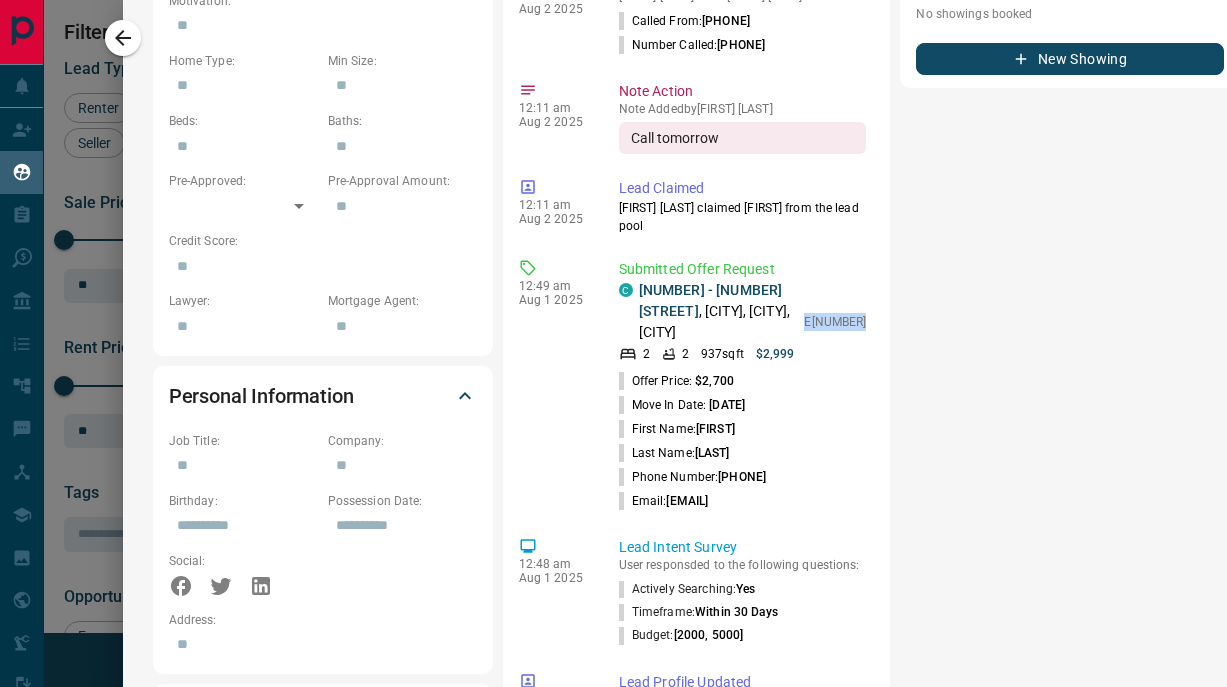 drag, startPoint x: 800, startPoint y: 353, endPoint x: 881, endPoint y: 356, distance: 81.055534 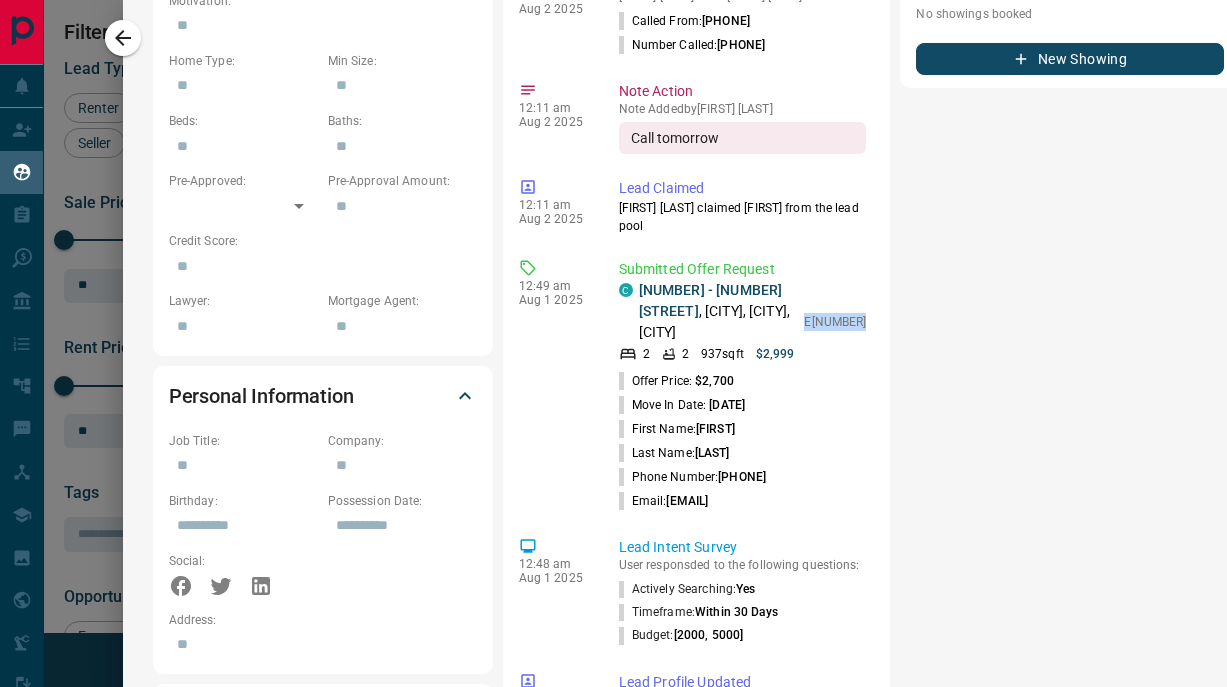 click on "[TIME] [DATE] Phone Call - Outgoing Manual [FIRST] [LAST]  called  [FIRST] [LAST] Called From:  [PHONE] Number Called:  [PHONE] [TIME] [DATE] Note Action Note Added  by  [FIRST] [LAST] Call tomorrow [TIME] [DATE] Lead Claimed [FIRST] [LAST] claimed [FIRST] from the lead pool   [TIME] [DATE] Submitted Offer Request C [NUMBER] - [NUMBER] [STREET] , [CITY], [CITY], [CITY] [NUMBER] [NUMBER] [NUMBER] sqft $[NUMBER] E[NUMBER] Offer Price:   $[NUMBER] Move In Date:   [DATE] First Name:  [FIRST] Last Name:  [LAST] Phone Number:  [PHONE] Email:  [EMAIL] [TIME] [DATE] Lead Intent Survey User responsded to the following questions: actively searching : Yes timeframe : Within [NUMBER] days budget : [[NUMBER], [NUMBER]] [TIME] [DATE] Lead Profile Updated [FIRST] [LAST]  updated the following fields: Actively Searching :  Yes Timeframe :  Within [NUMBER] days Budget :  [NUMBER] [TIME] [DATE] Viewed a Building  C [BUILDING] [STREET], [STATE] [TIME] [DATE] :  [NUMBER] :  C" at bounding box center [697, 730] 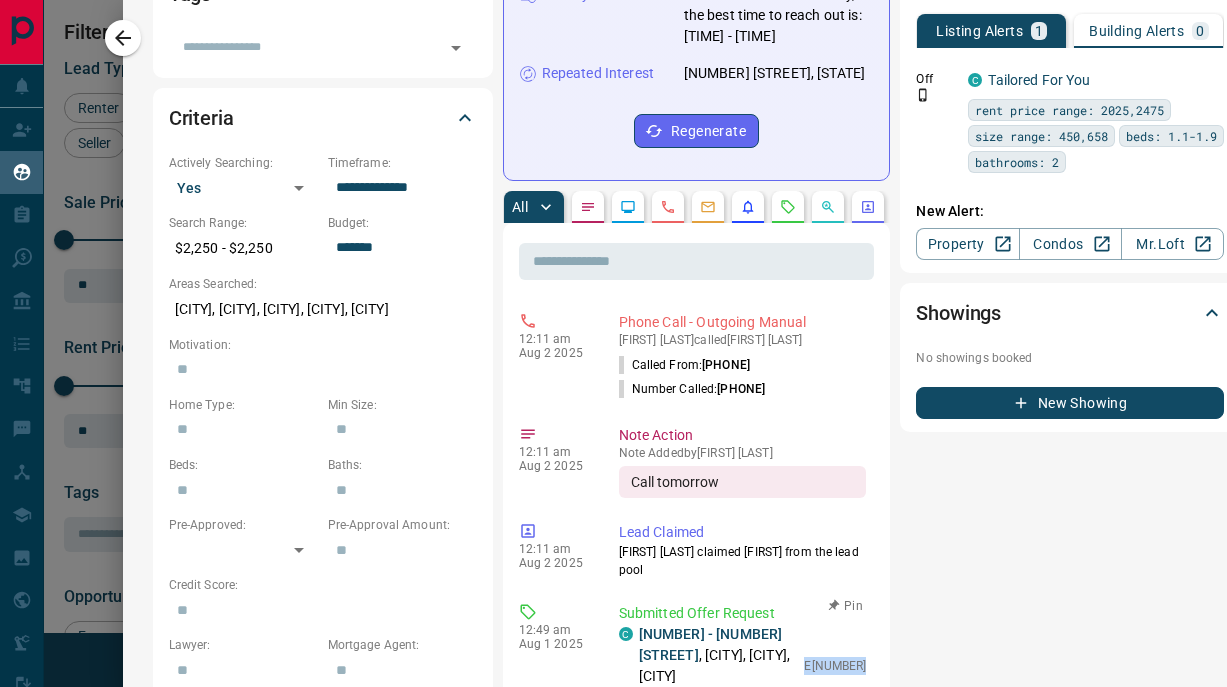 scroll, scrollTop: 0, scrollLeft: 0, axis: both 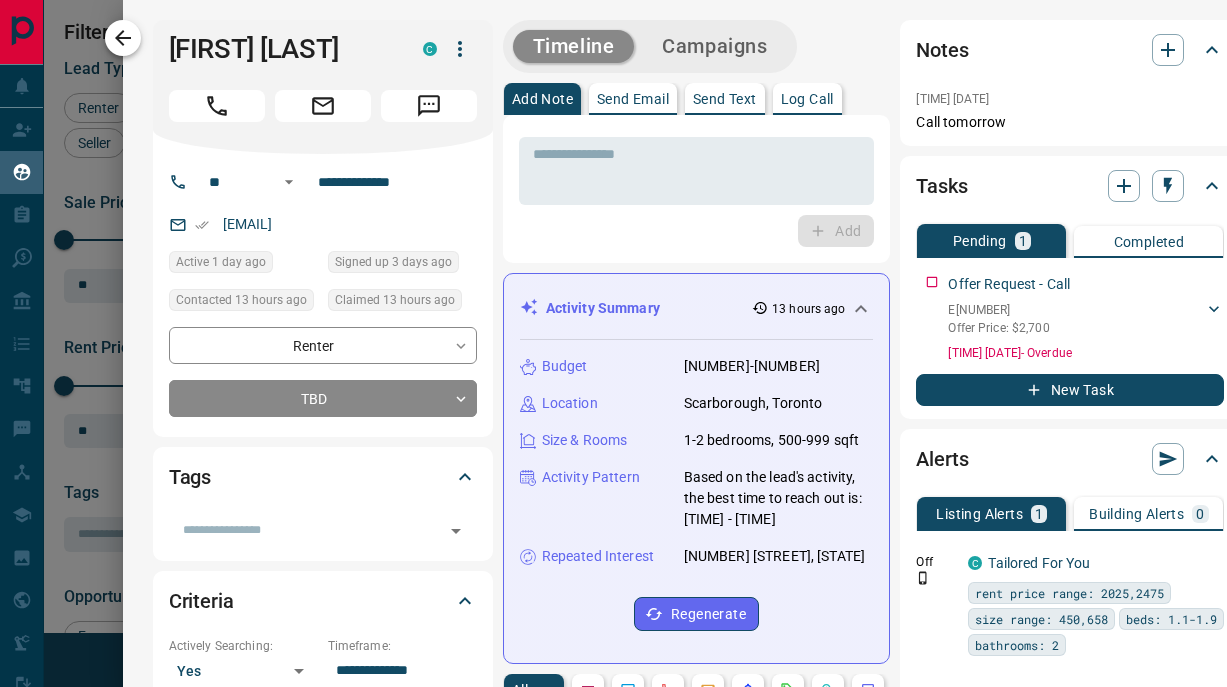 click 